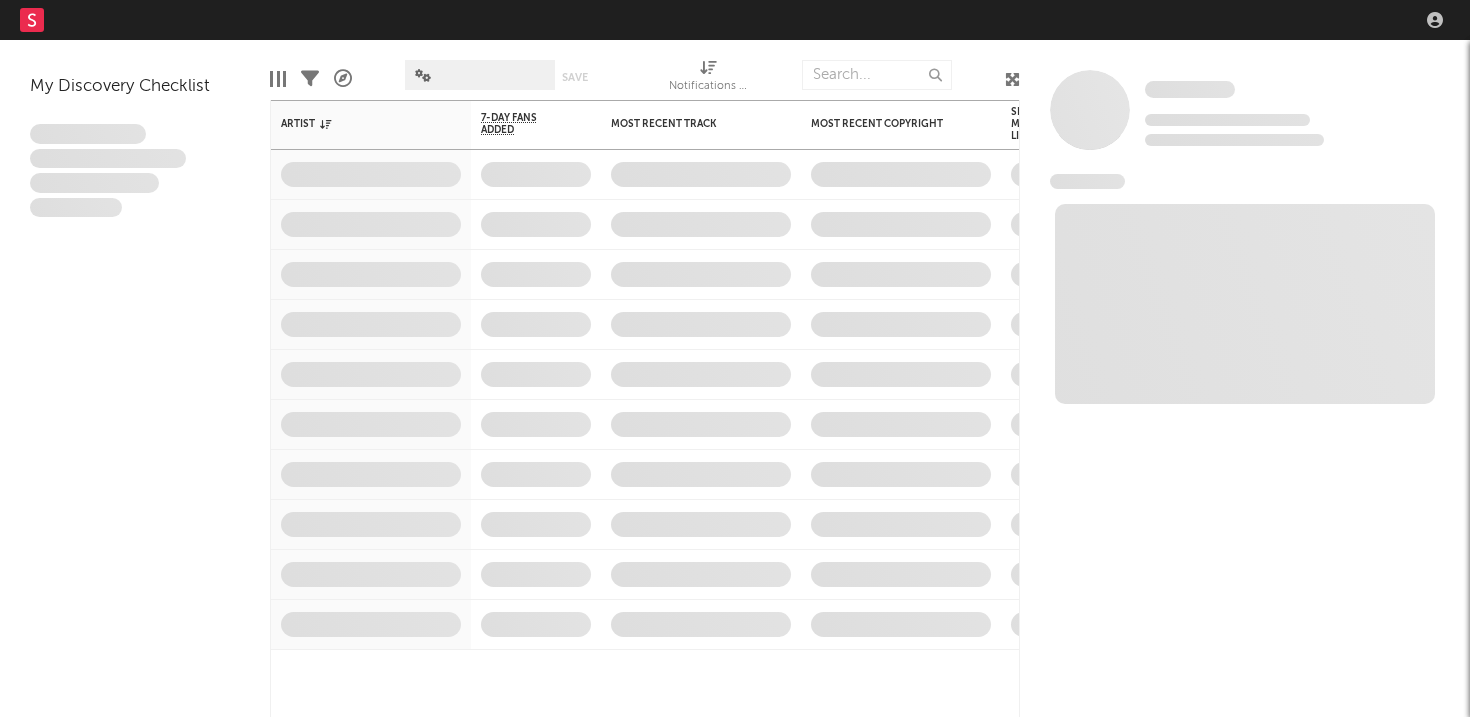 scroll, scrollTop: 0, scrollLeft: 0, axis: both 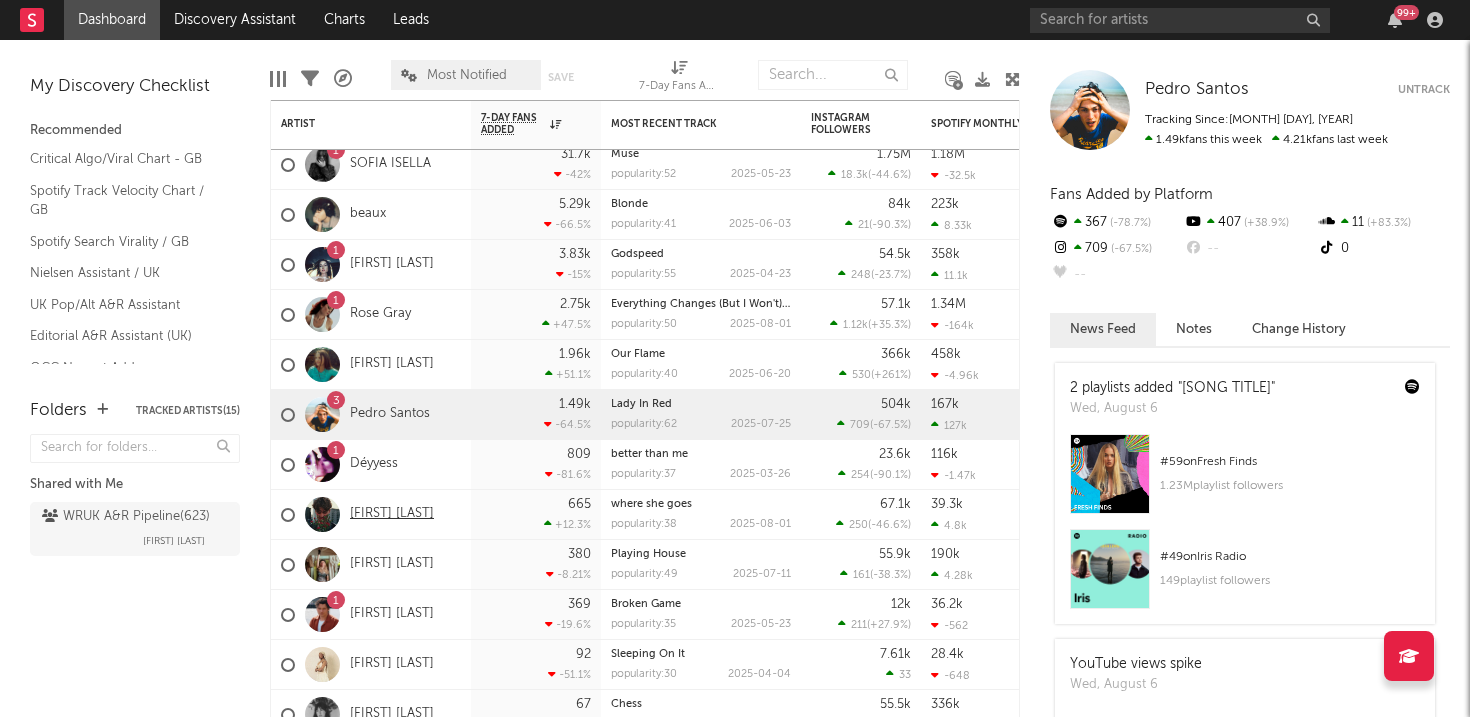 click on "[FIRST] [LAST]" at bounding box center (392, 514) 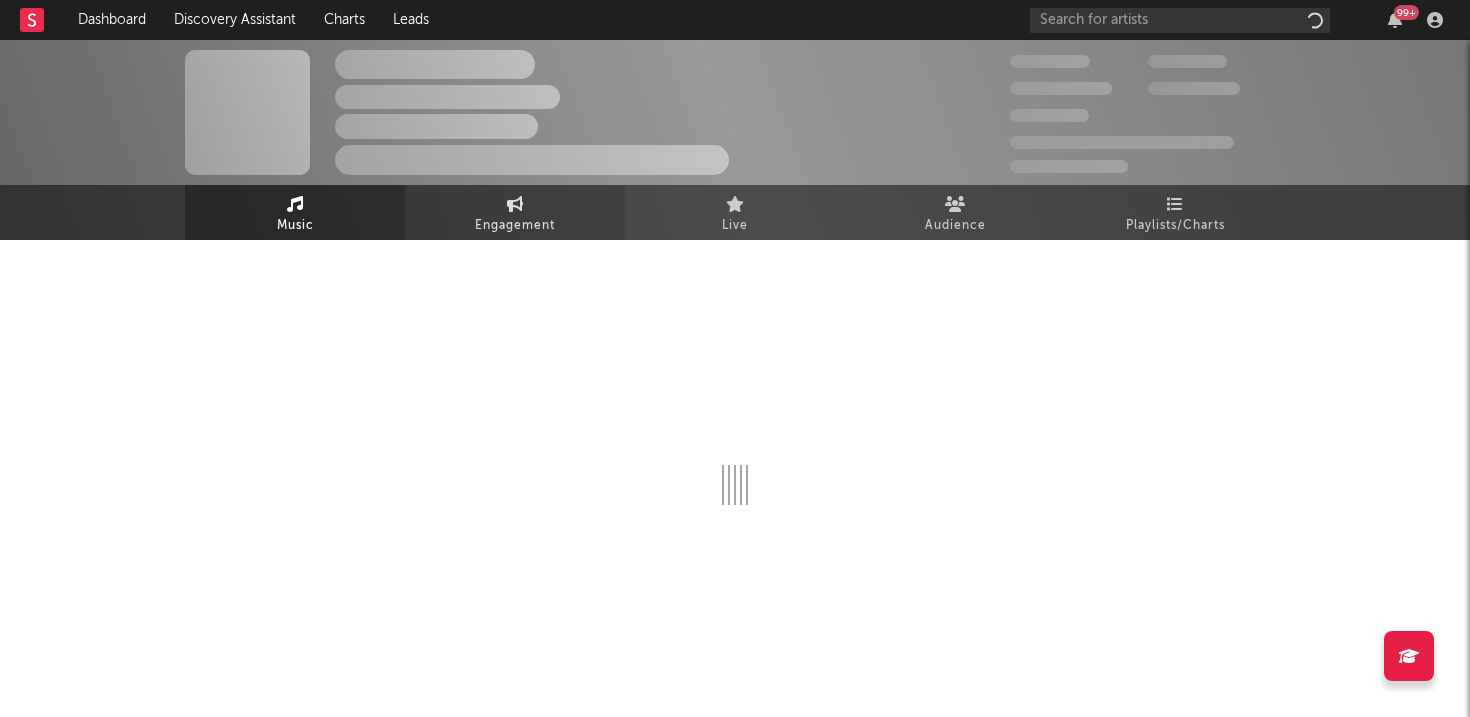 click on "Engagement" at bounding box center [515, 226] 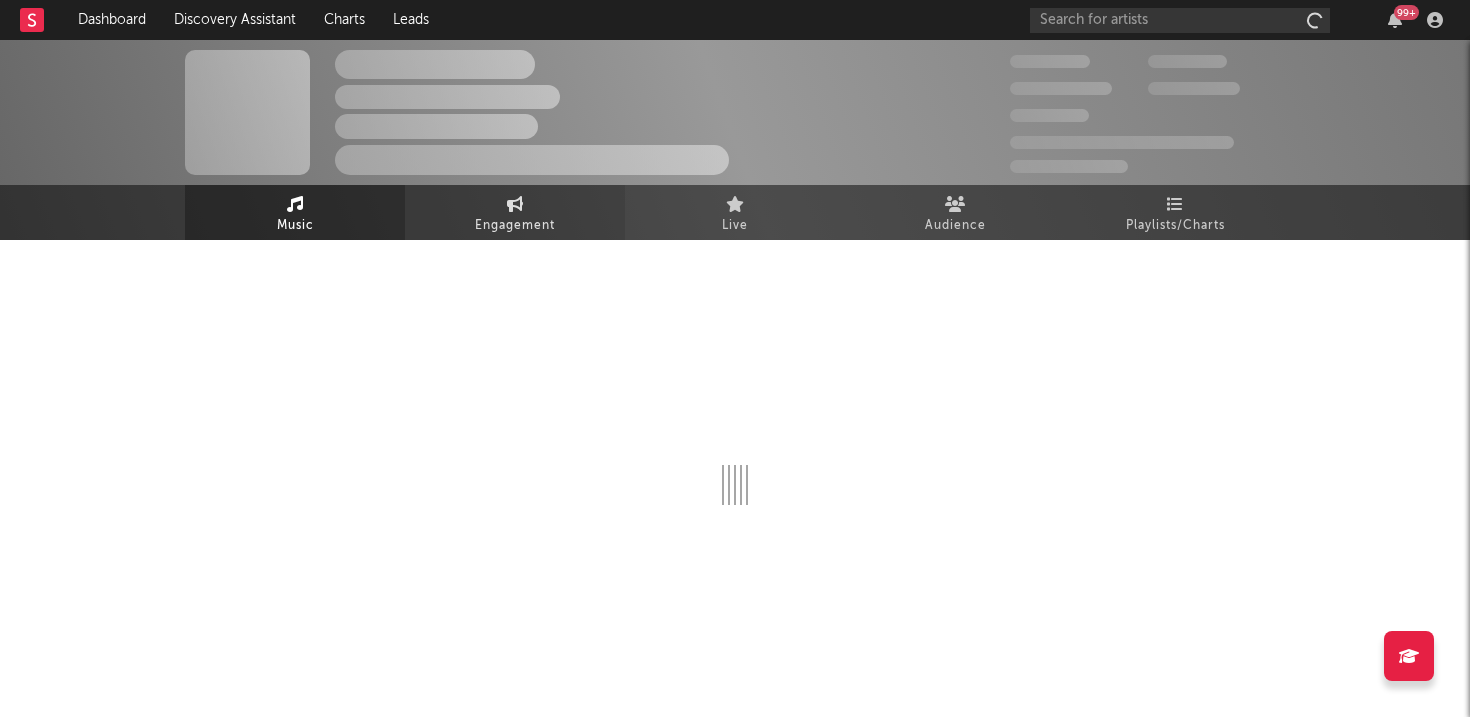 select on "1w" 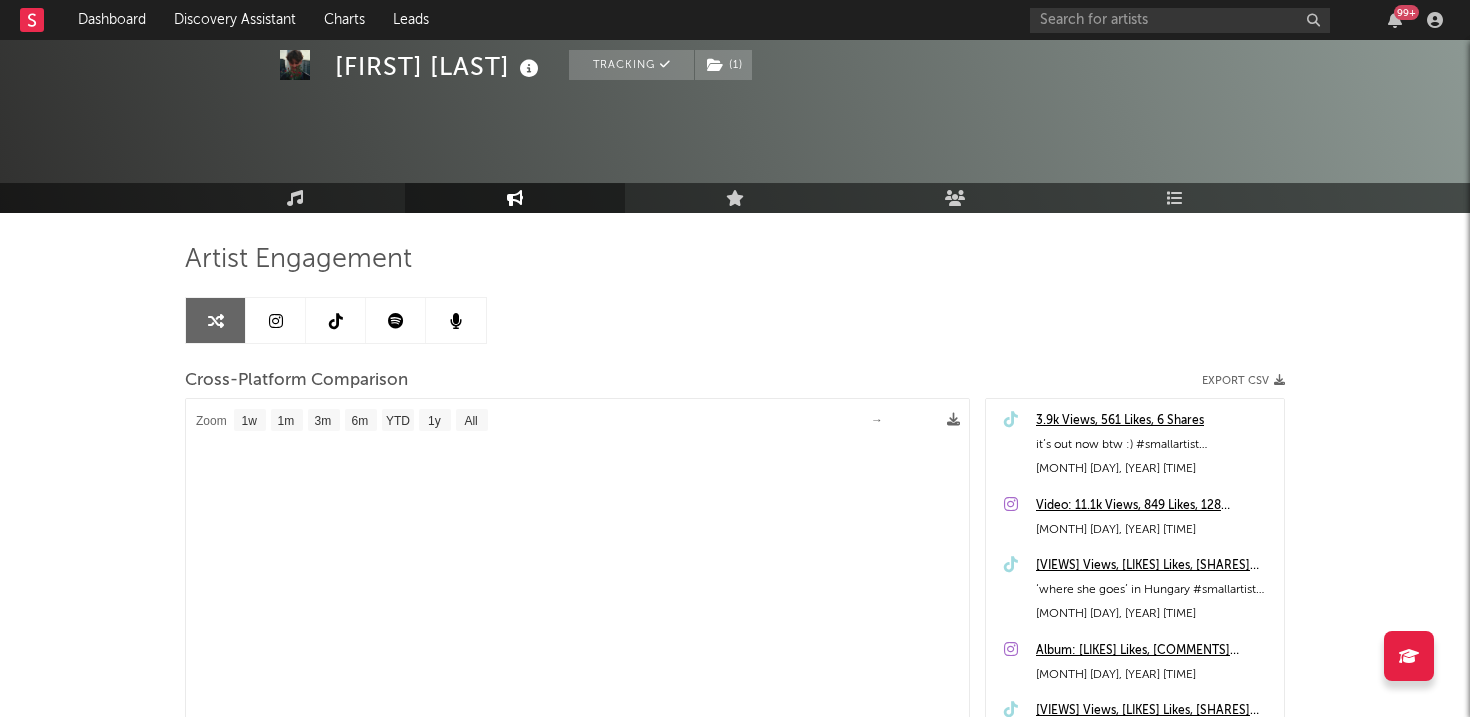 select on "1m" 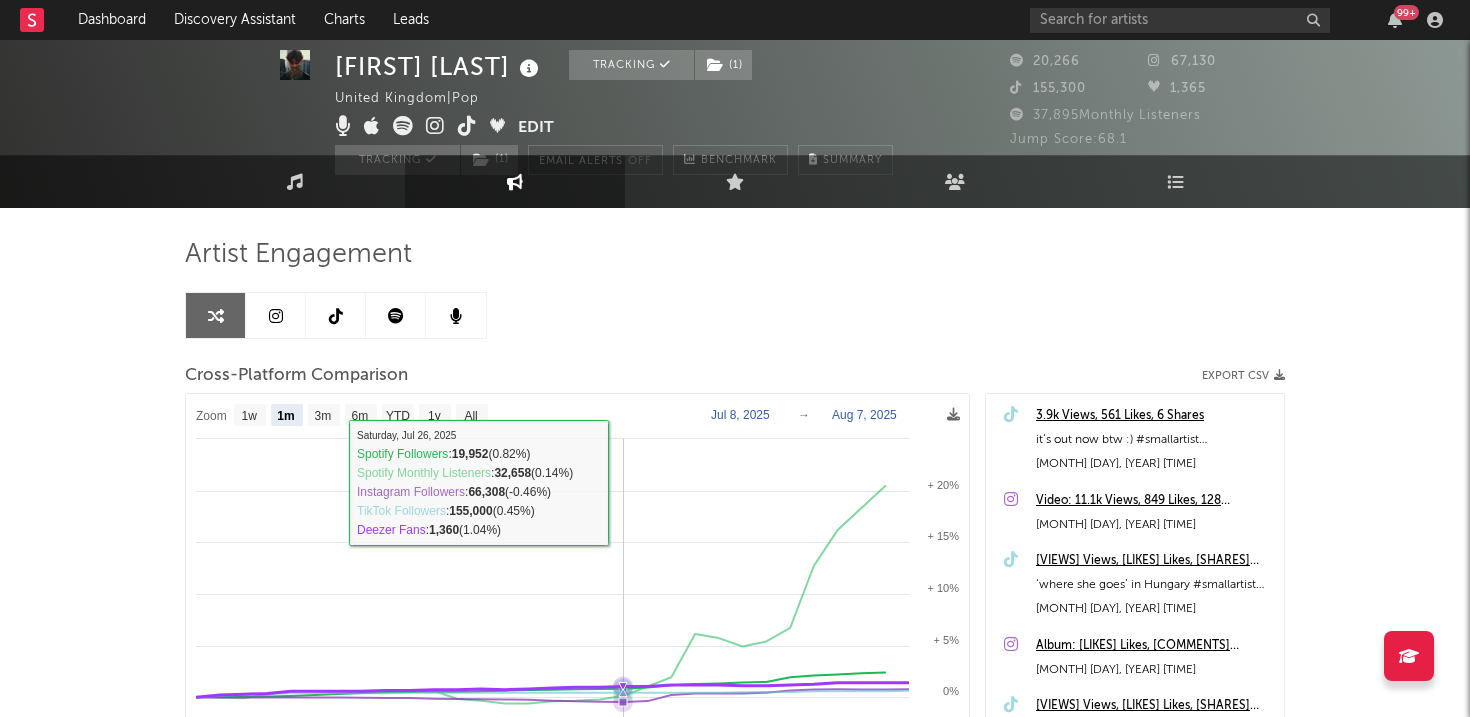 scroll, scrollTop: 5, scrollLeft: 0, axis: vertical 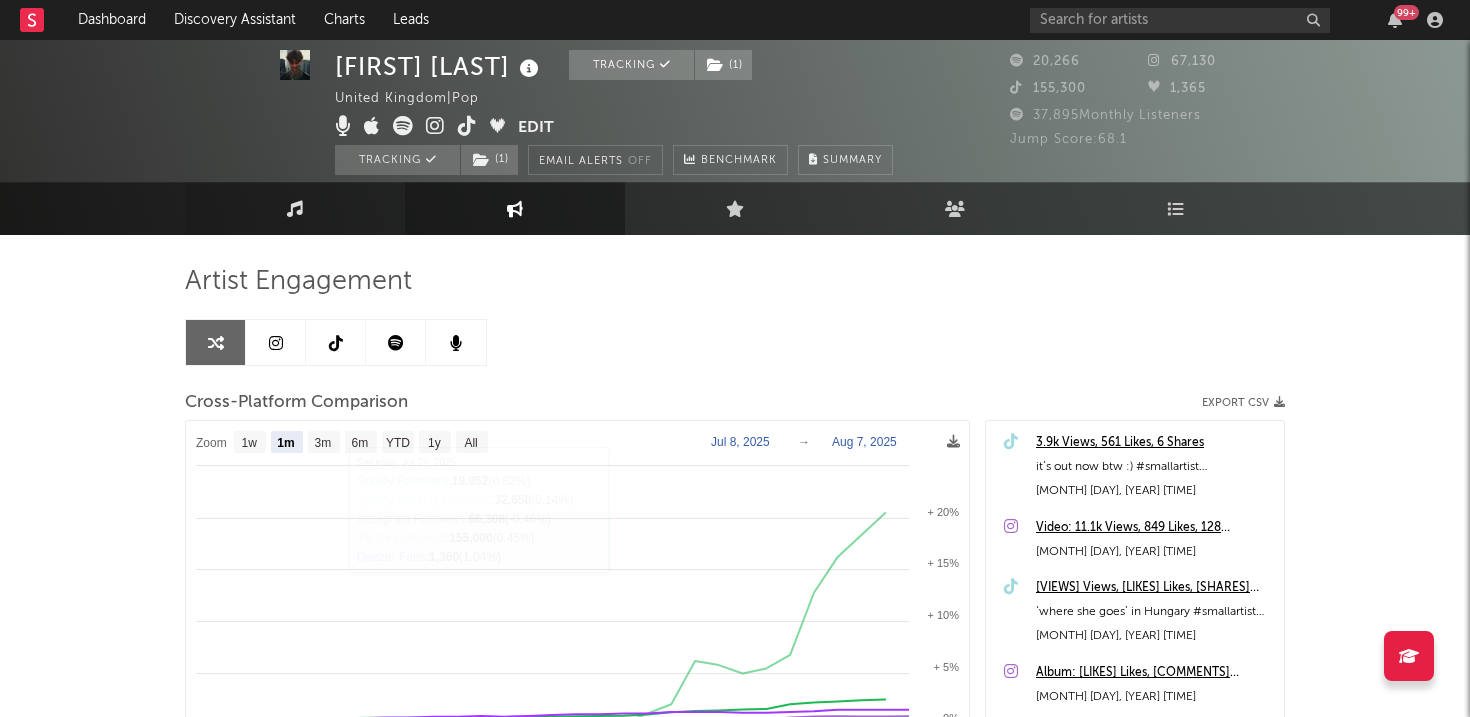 click on "Music" at bounding box center [295, 208] 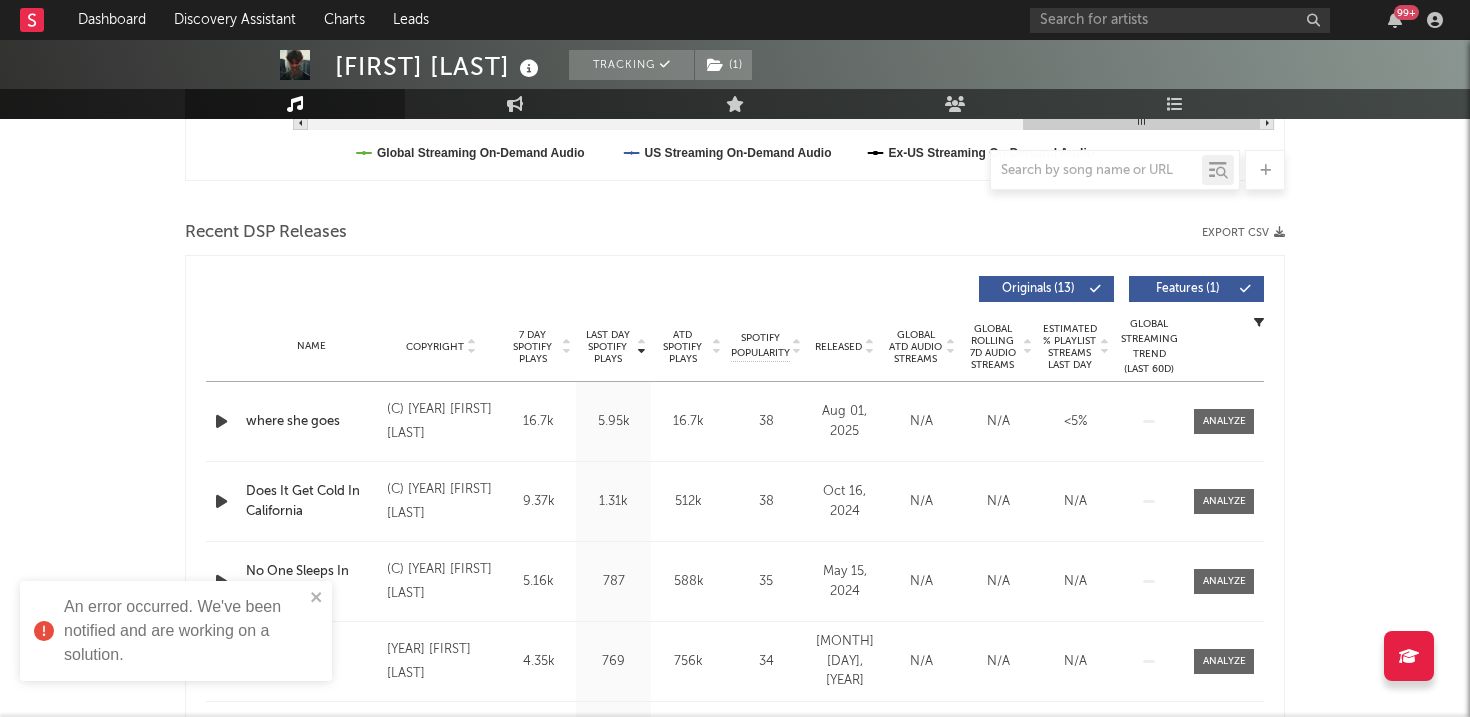 scroll, scrollTop: 622, scrollLeft: 0, axis: vertical 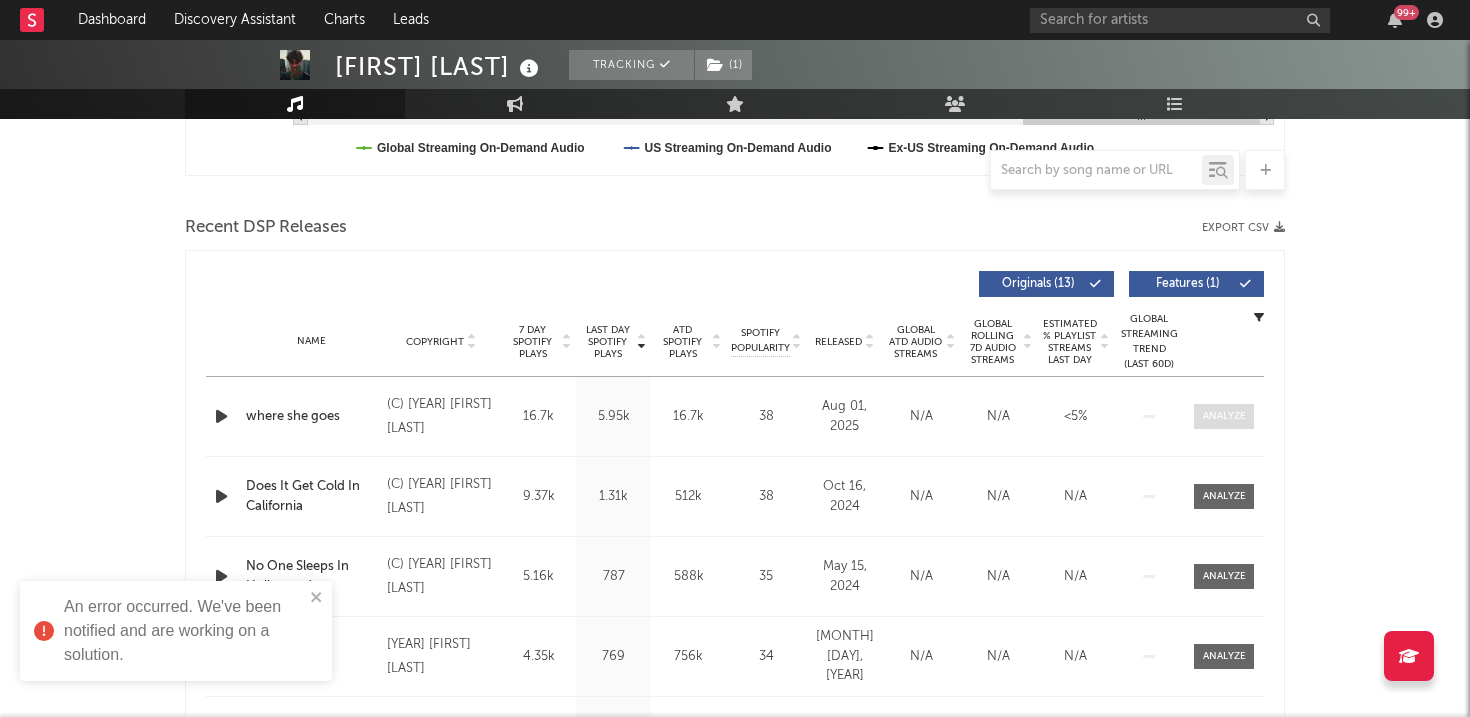 click at bounding box center [1224, 416] 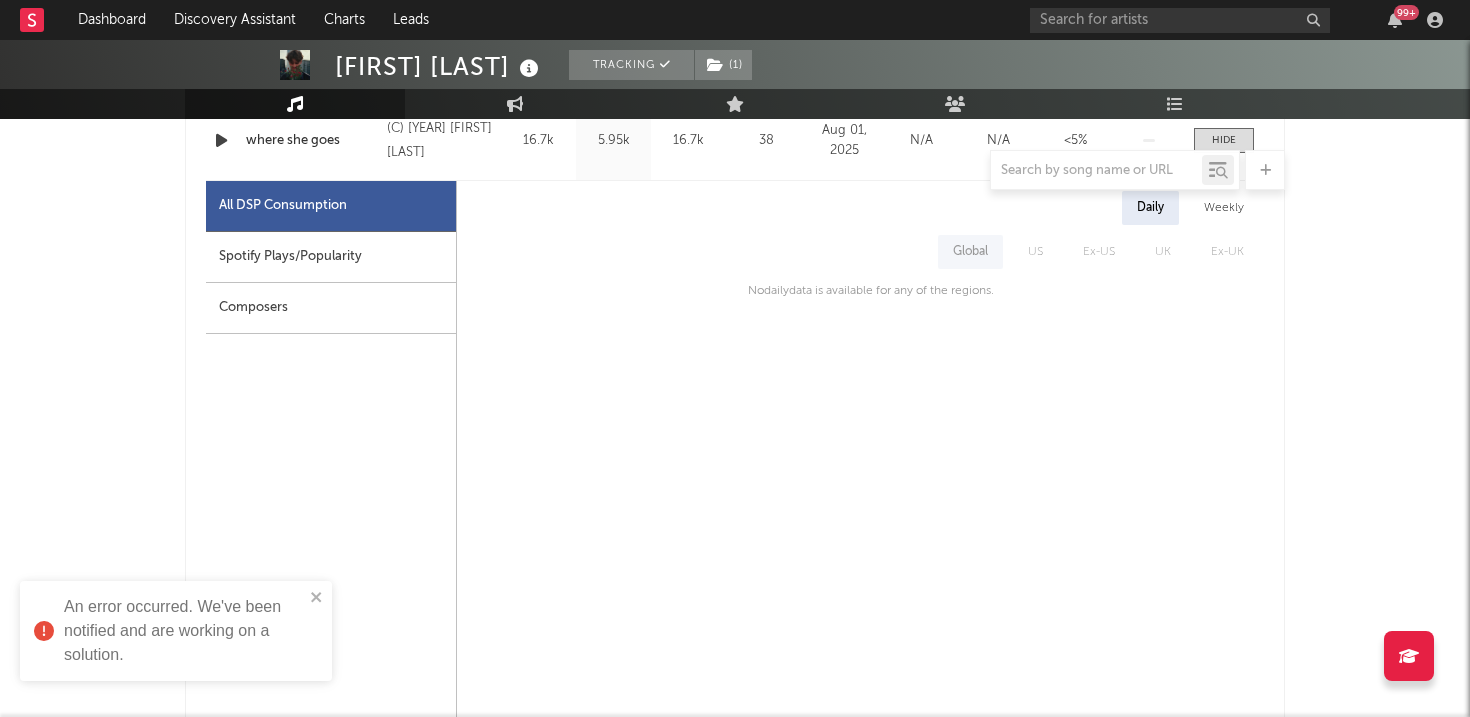 scroll, scrollTop: 900, scrollLeft: 0, axis: vertical 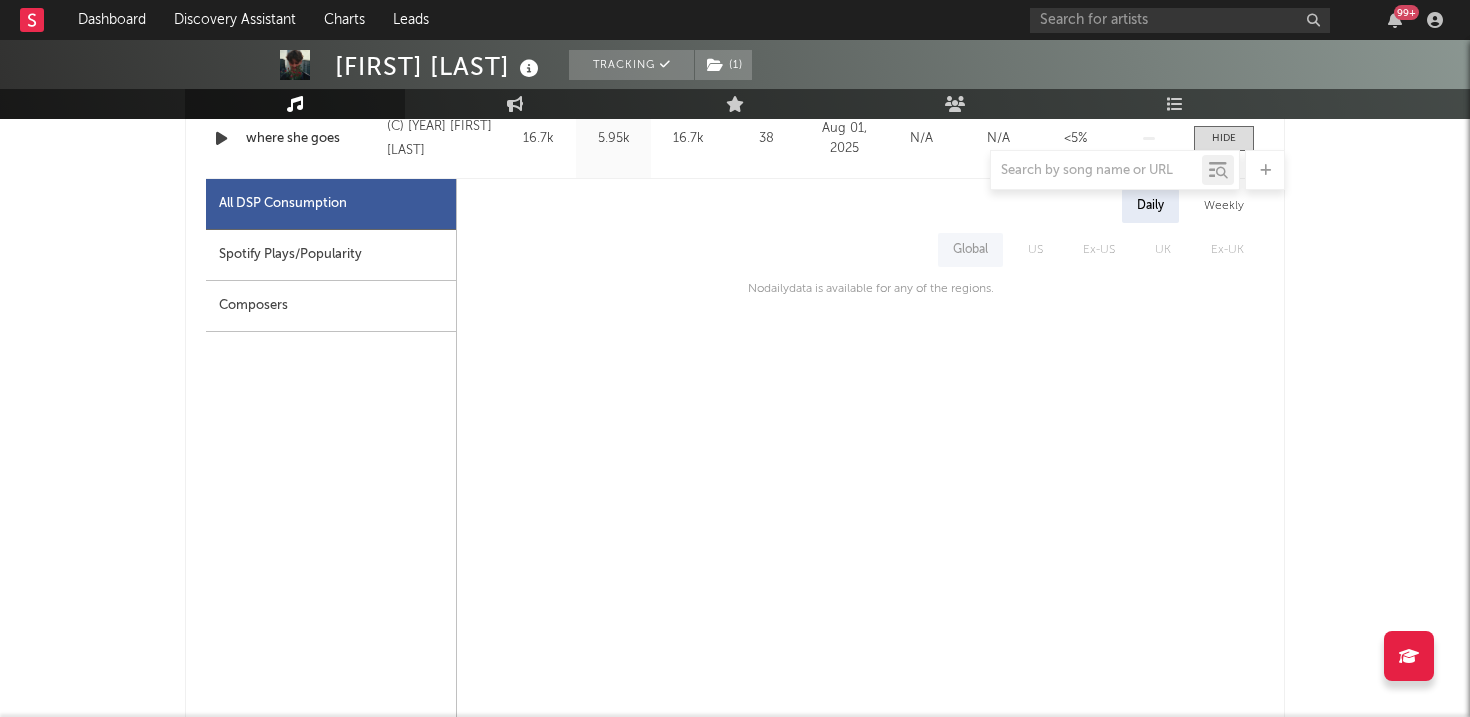 click on "Spotify Plays/Popularity" at bounding box center (331, 255) 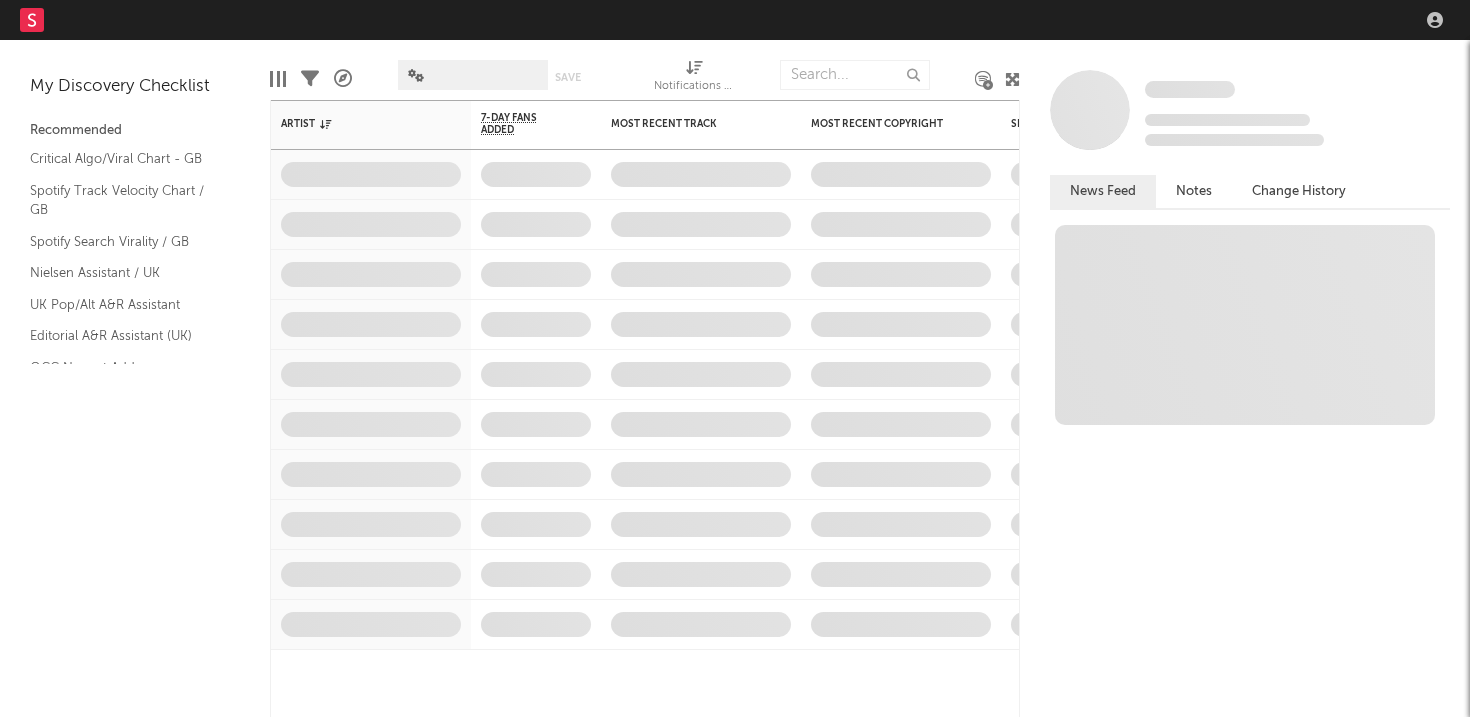 scroll, scrollTop: 0, scrollLeft: 0, axis: both 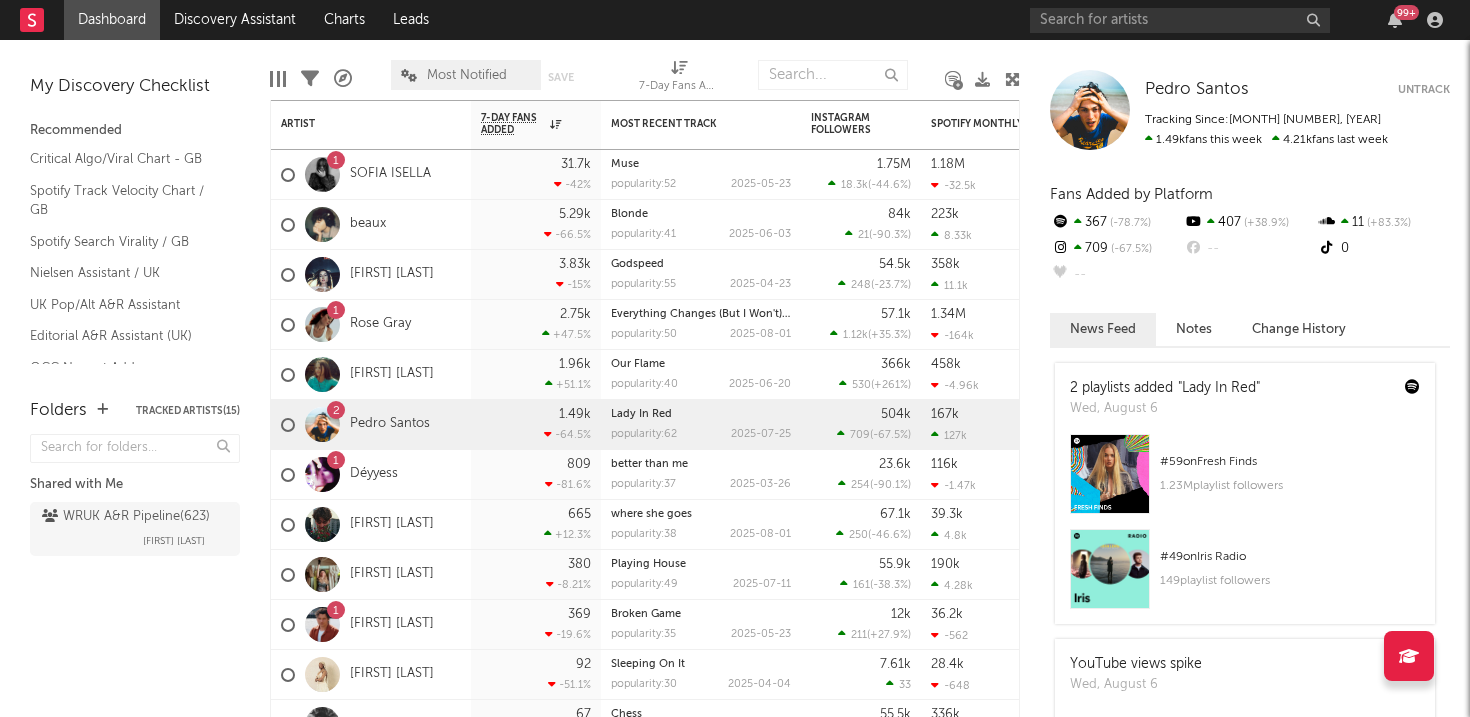 click on "[FIRST] [LAST] [FIRST] [LAST] Untrack Tracking Since:  [MONTH] [NUMBER], [YEAR] [NUMBER]k  fans this week [NUMBER]k  fans last week Fans Added by Platform   [NUMBER] [PERCENT]%   [NUMBER] [PERCENT]%   [NUMBER] [PERCENT]%   [NUMBER] [PERCENT]%   --   0   -- News Feed Notes Change History 2
playlists added "[SONG TITLE]" [DAY], [MONTH] [NUMBER] # [NUMBER]  on  [PLAYLIST NAME] [NUMBER]M  playlist followers # [NUMBER]  on  [PLAYLIST NAME] [NUMBER]  playlist followers YouTube views spike [DAY], [MONTH] [NUMBER] +[NUMBER]k on  [MONTH] [NUMBER] [NUMBER] x daily average New YouTube video [DAY], [MONTH] [NUMBER] New YouTube video [DAY], [MONTH] [NUMBER] New YouTube video [DAY], [MONTH] [NUMBER]" at bounding box center [1245, 378] 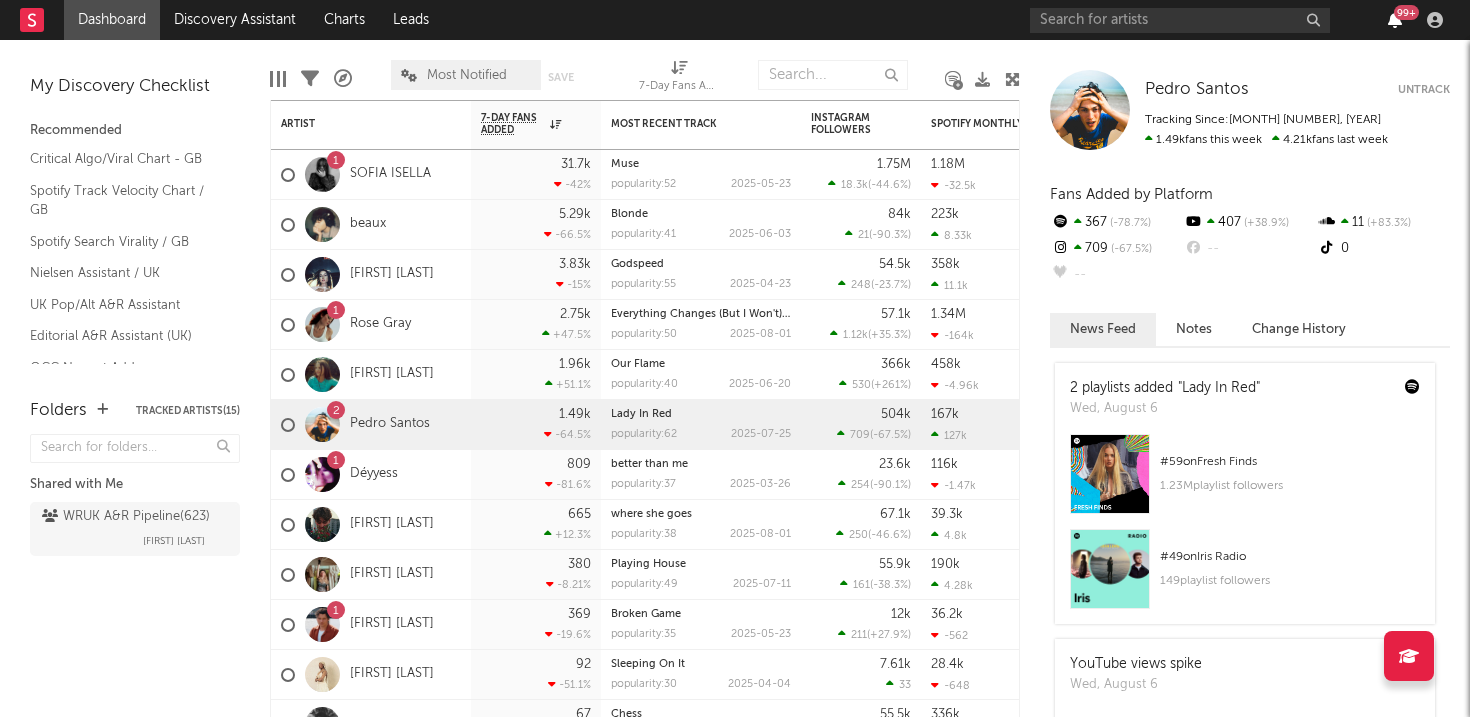click at bounding box center [1395, 20] 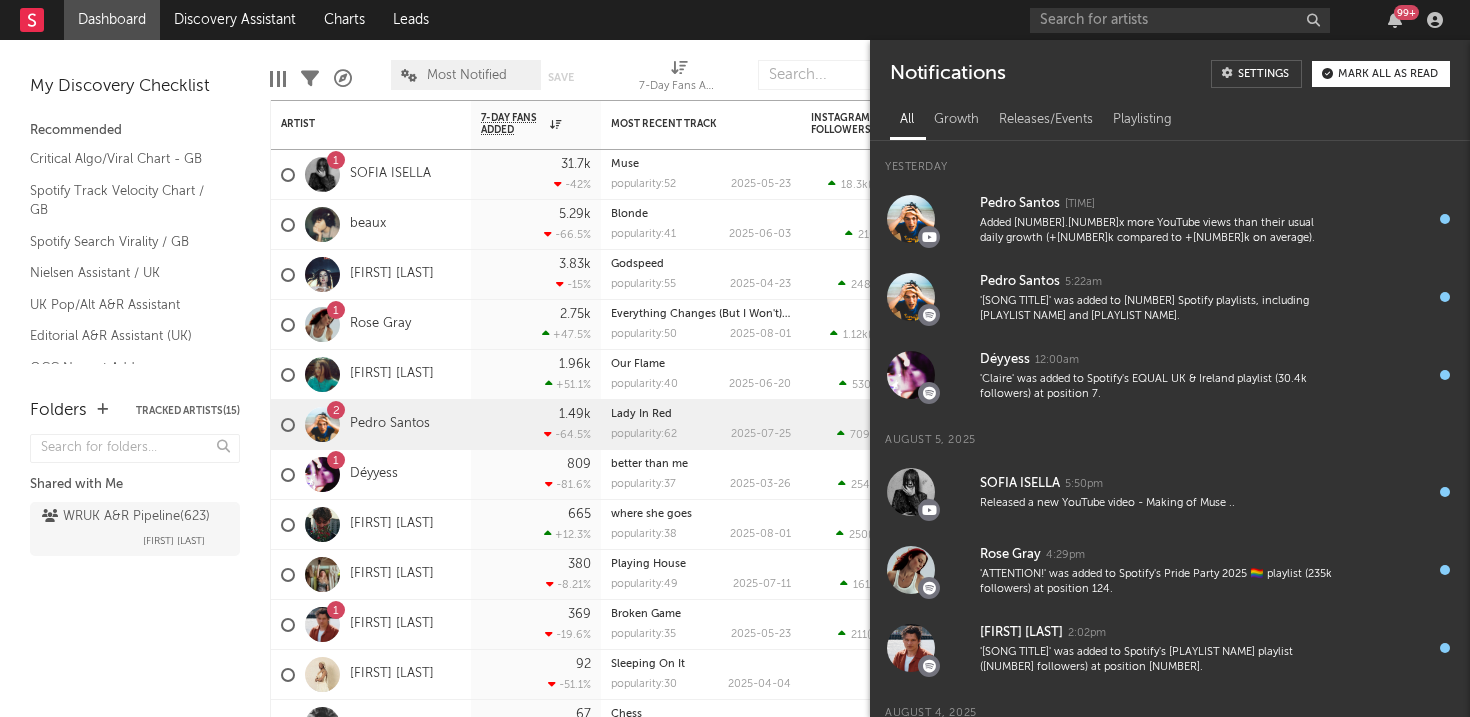 click on "Mark all as read" at bounding box center [1388, 74] 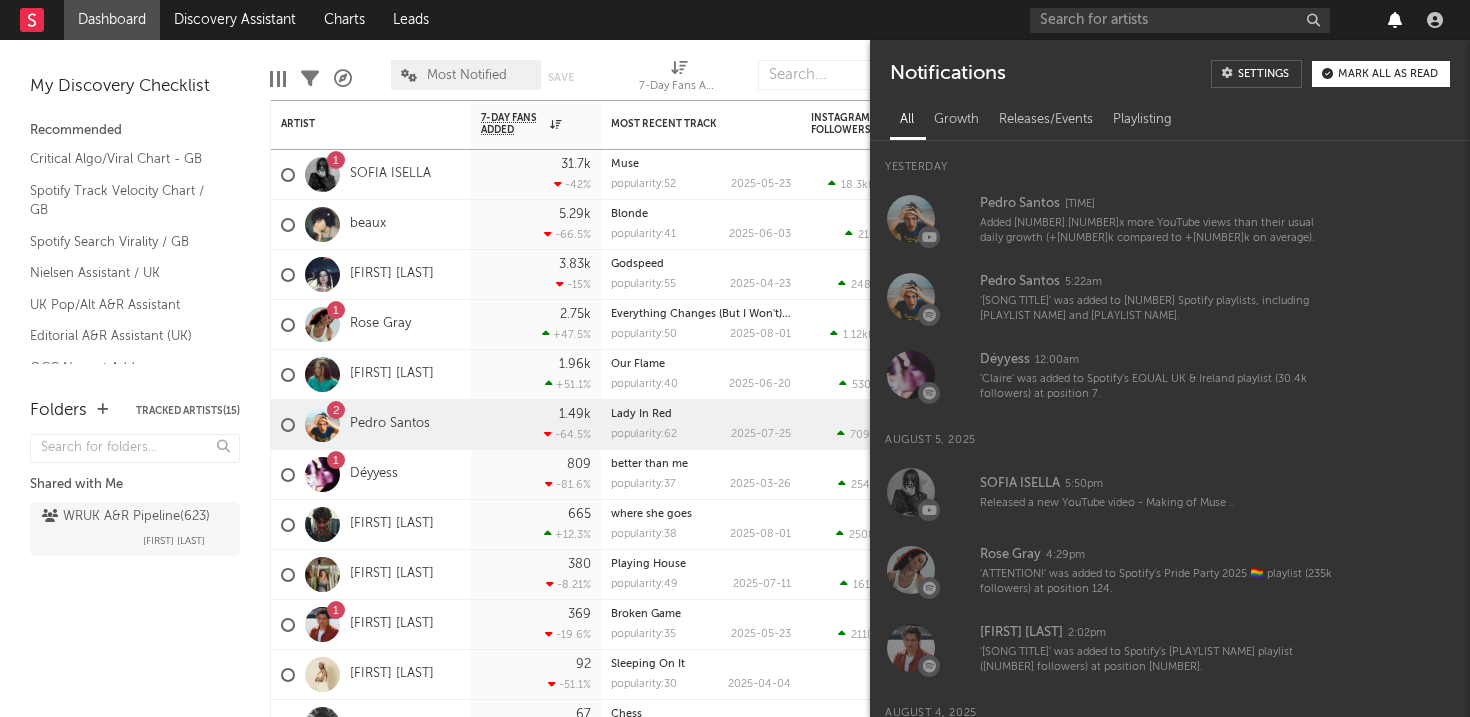 click at bounding box center [1395, 20] 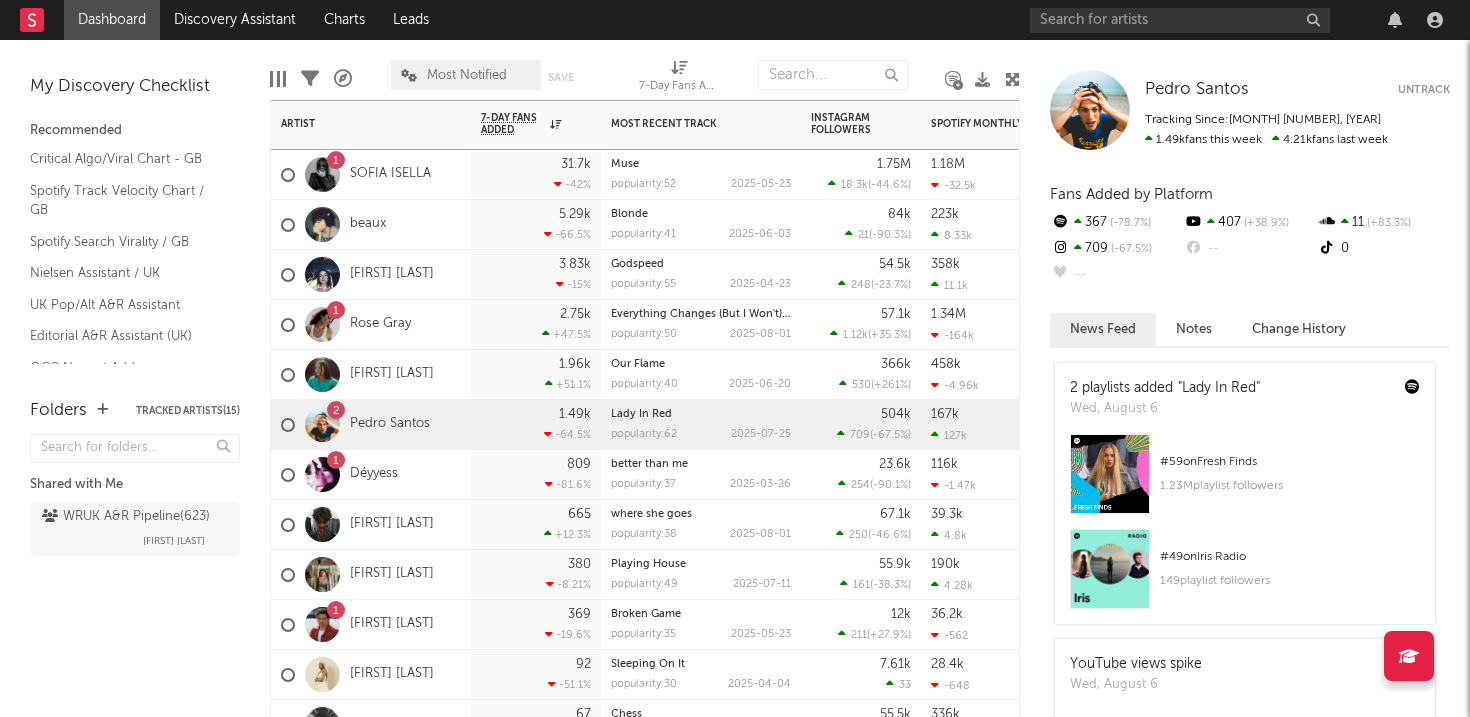 click on "[NUMBER]k [PERCENT]%" at bounding box center (536, 325) 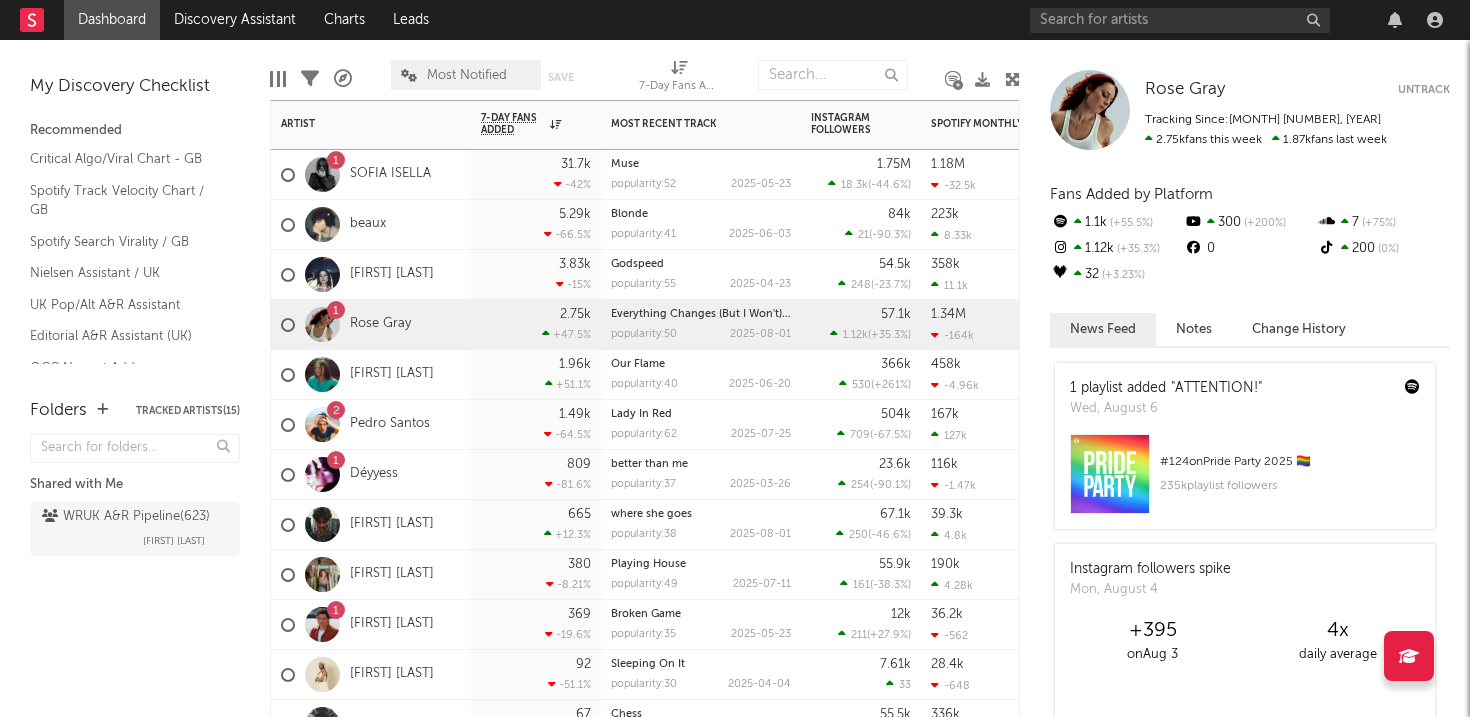 click on "[NUMBER] [FIRST] [LAST]" at bounding box center [371, 425] 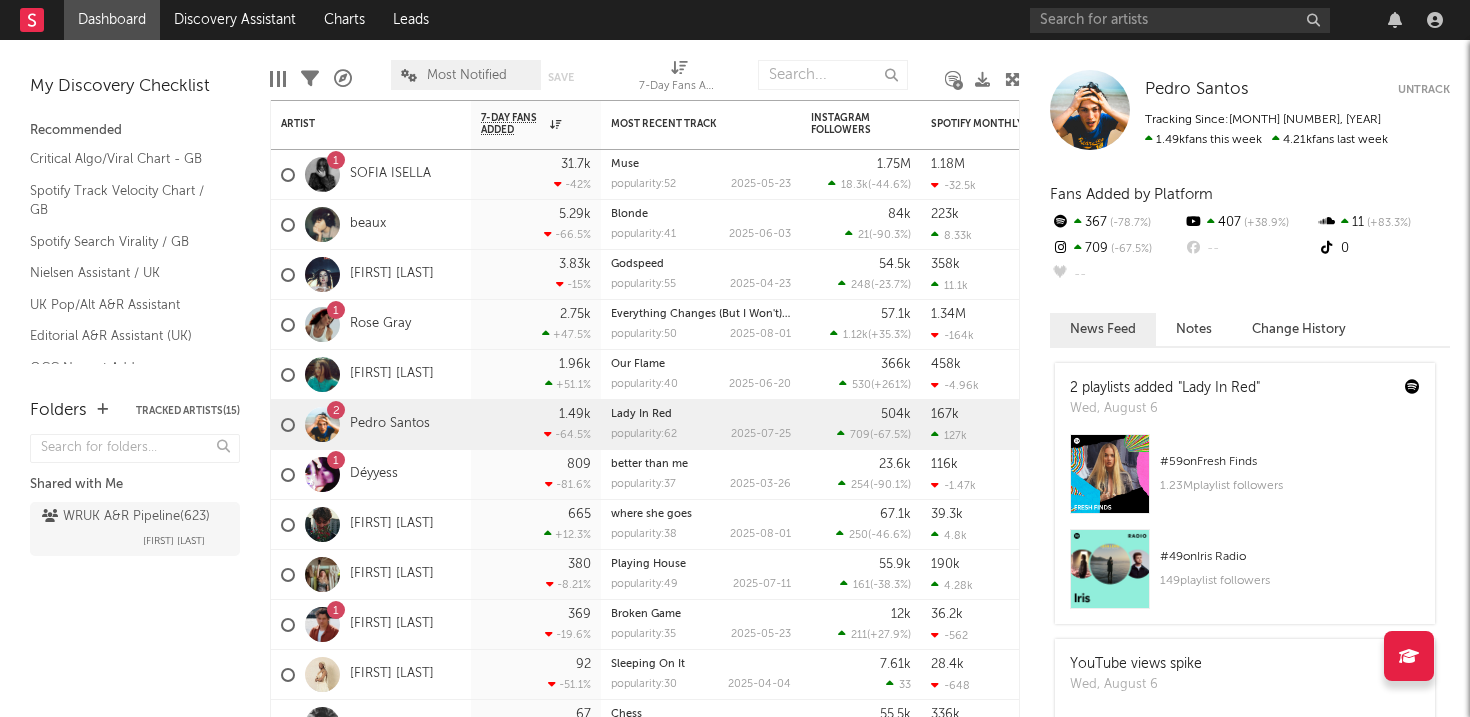 click at bounding box center [322, 424] 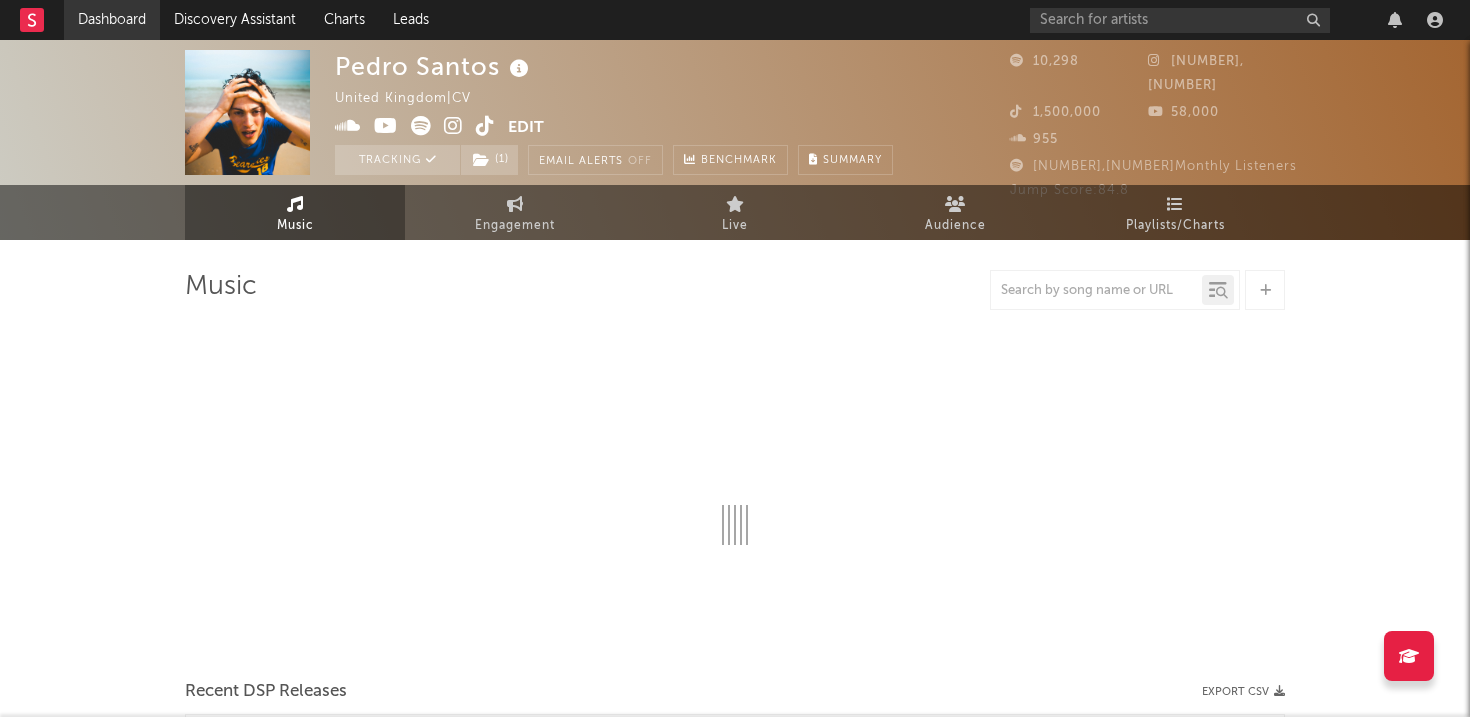 select on "1w" 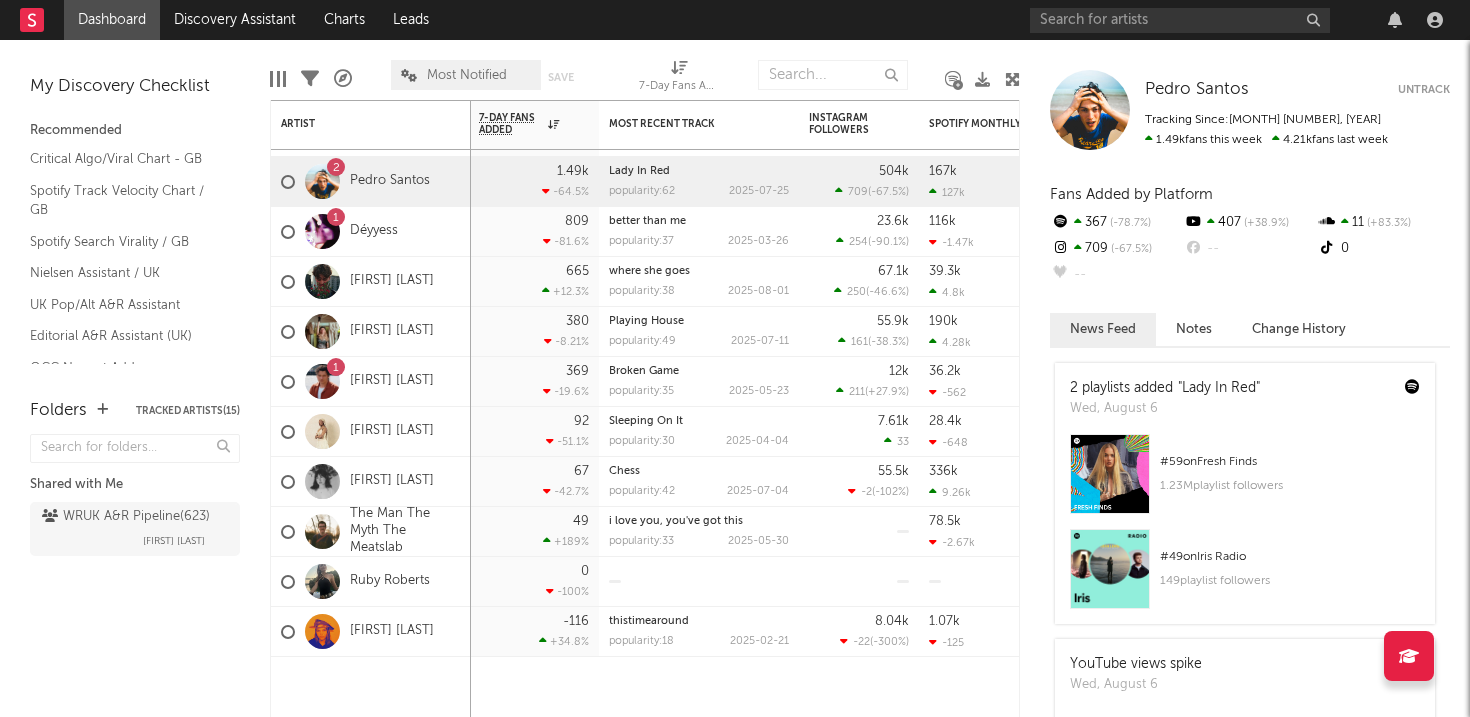 click at bounding box center [322, 181] 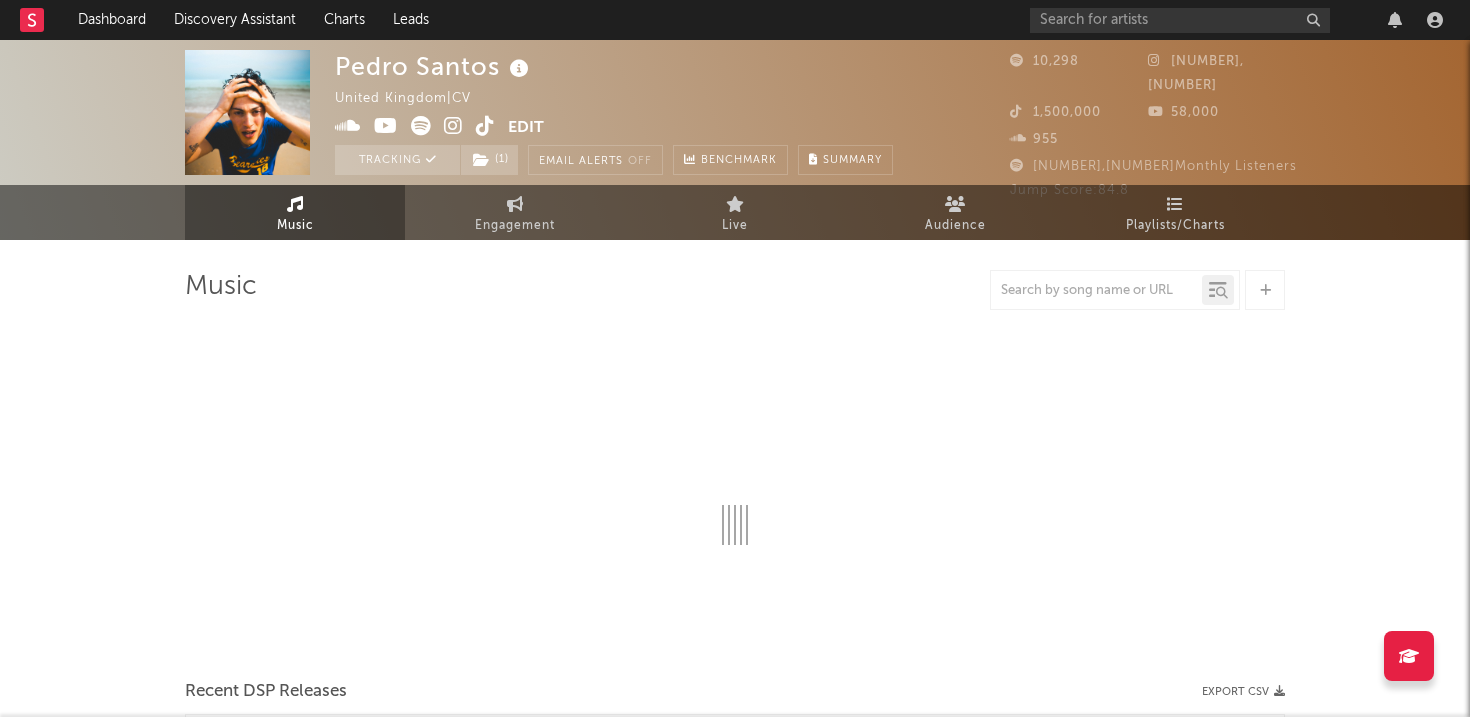 select on "1w" 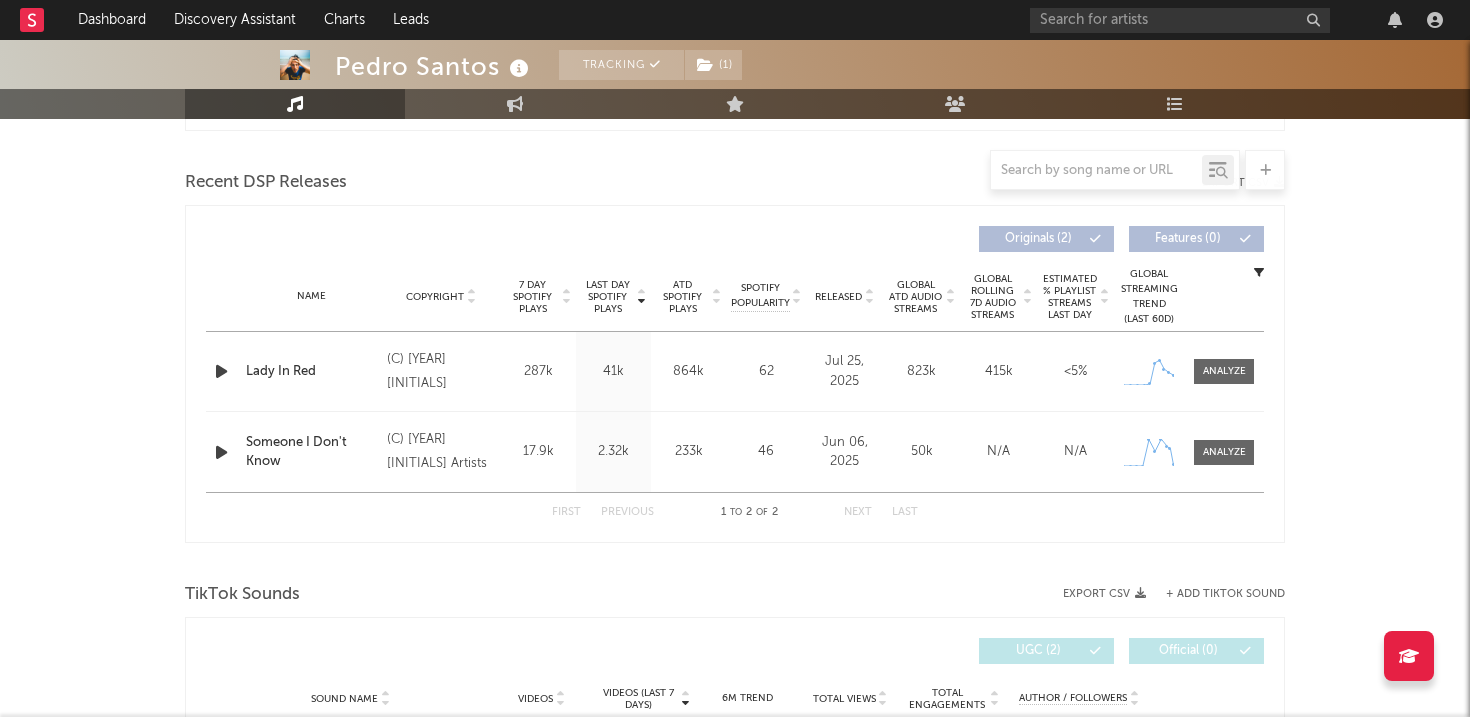 scroll, scrollTop: 668, scrollLeft: 0, axis: vertical 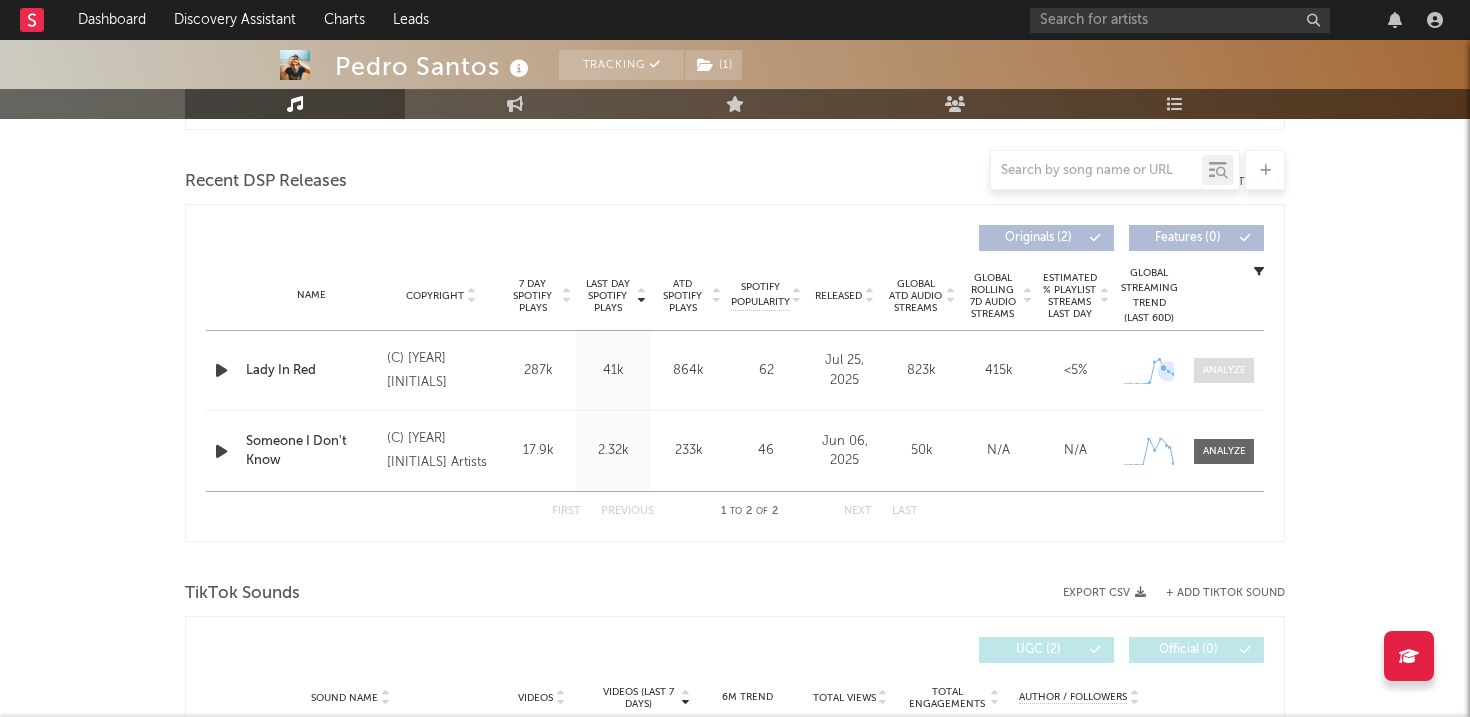 click at bounding box center (1224, 370) 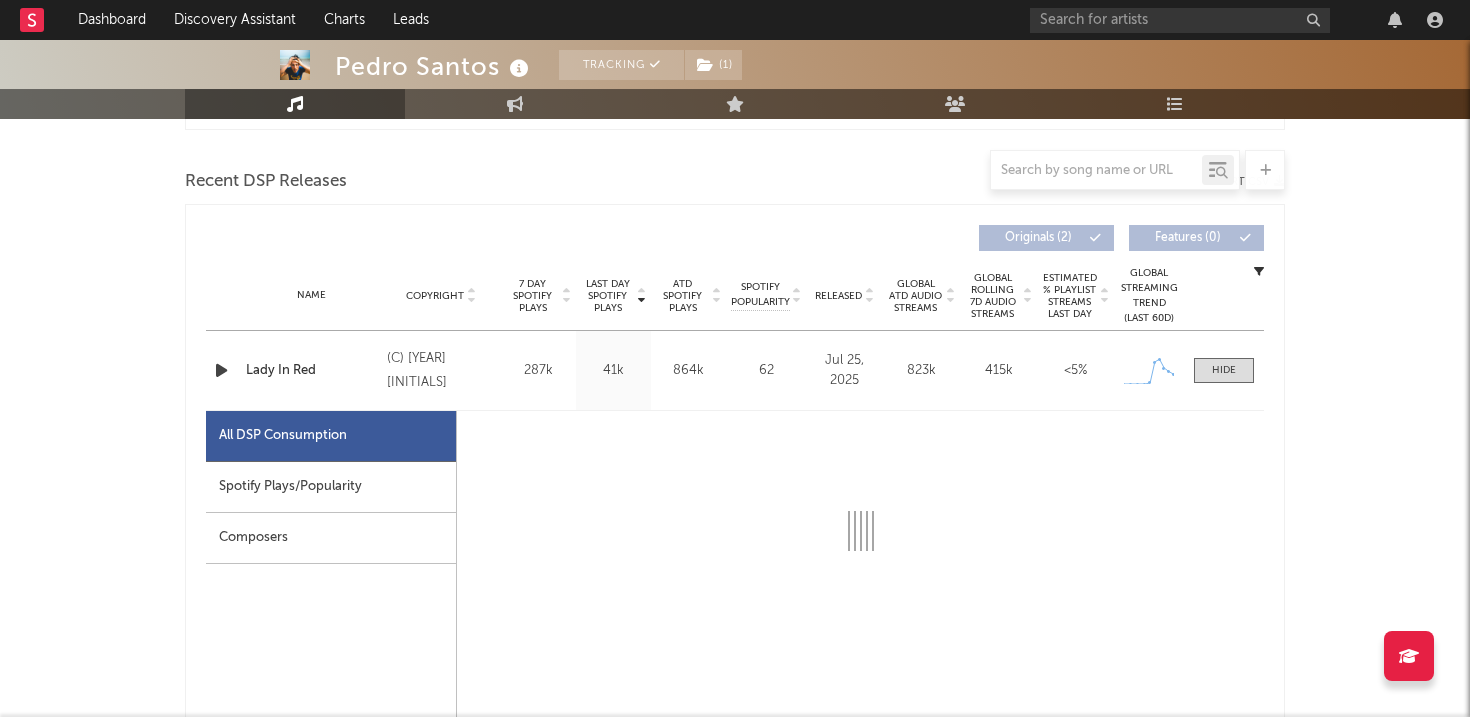 click on "Spotify Plays/Popularity" at bounding box center [331, 487] 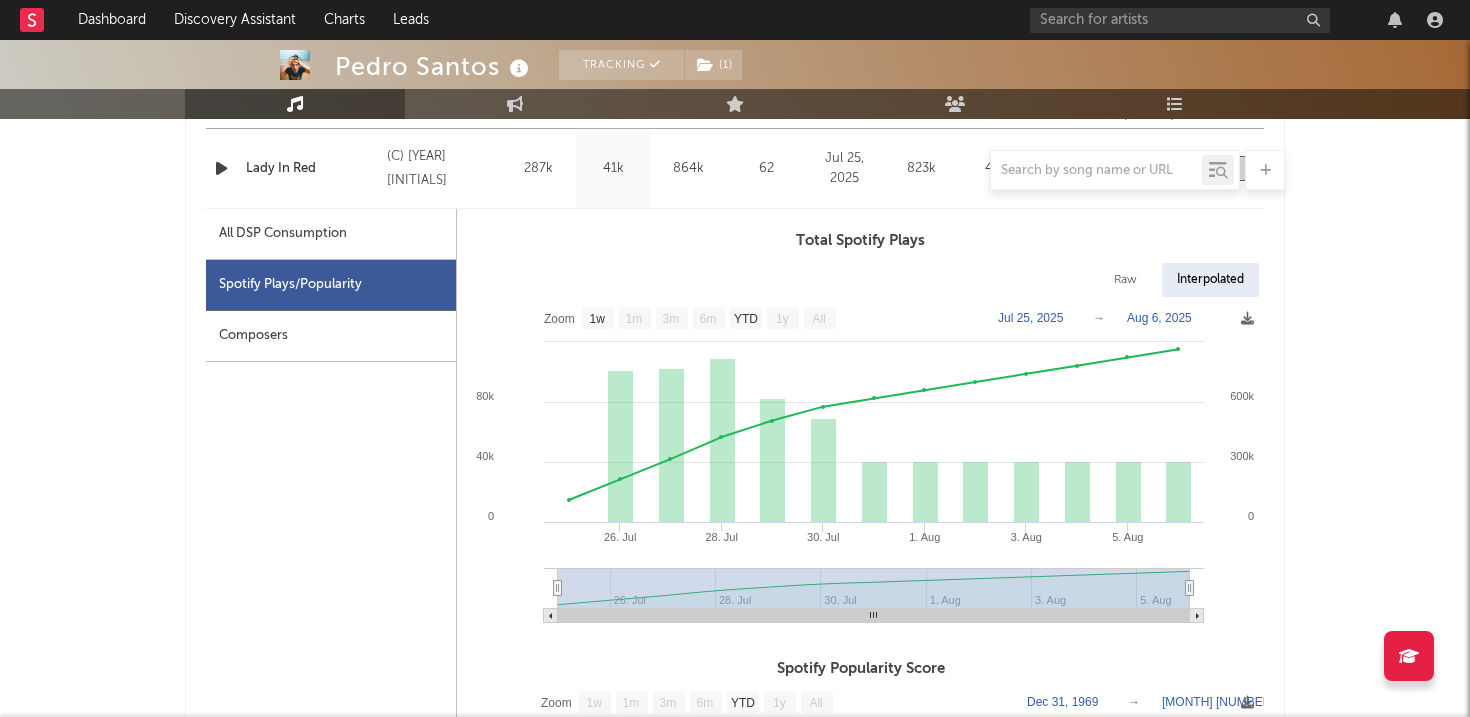 scroll, scrollTop: 889, scrollLeft: 0, axis: vertical 